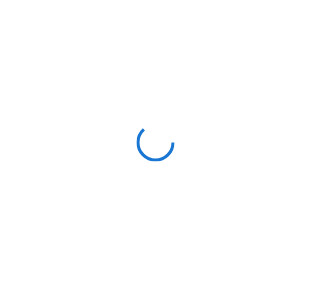 scroll, scrollTop: 0, scrollLeft: 0, axis: both 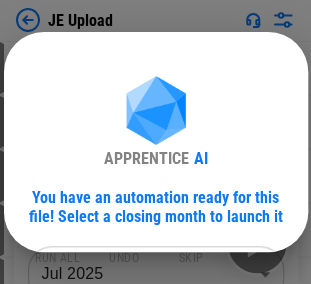 click on "APPRENTICE AI You have an automation ready for this file! Select a closing month to launch it Jul 2025 ******** ​ Continue" at bounding box center [155, 142] 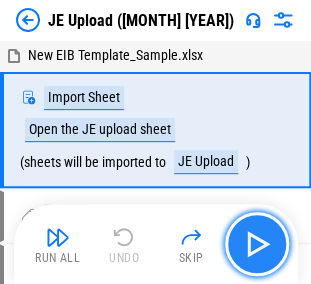 click at bounding box center [257, 244] 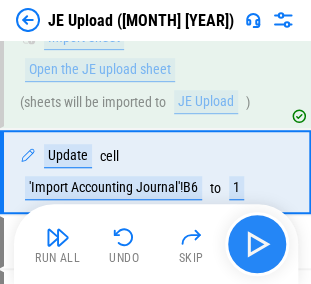 scroll, scrollTop: 88, scrollLeft: 0, axis: vertical 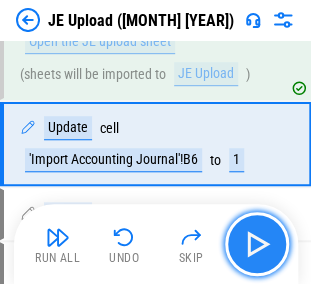 click at bounding box center (257, 244) 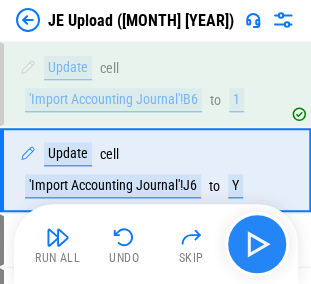 scroll, scrollTop: 174, scrollLeft: 0, axis: vertical 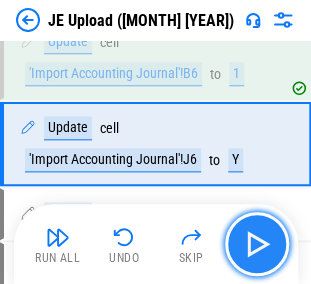 click at bounding box center [257, 244] 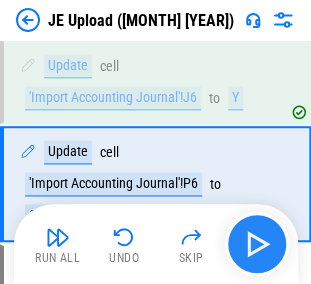 scroll, scrollTop: 275, scrollLeft: 0, axis: vertical 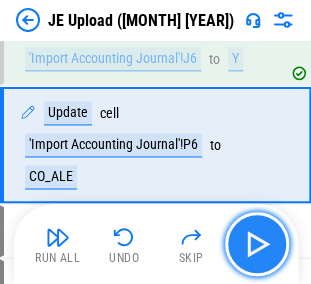click at bounding box center (257, 244) 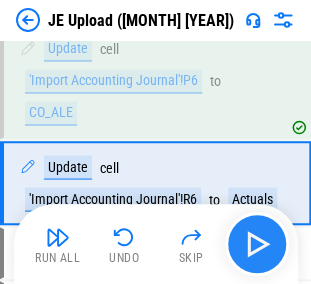 scroll, scrollTop: 392, scrollLeft: 0, axis: vertical 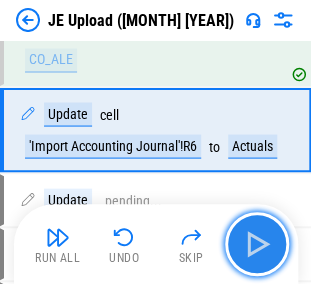 click at bounding box center (257, 244) 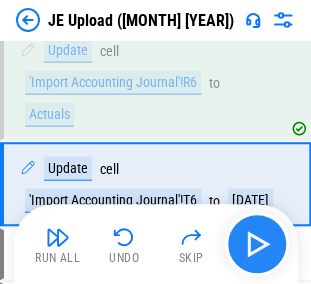 scroll, scrollTop: 509, scrollLeft: 0, axis: vertical 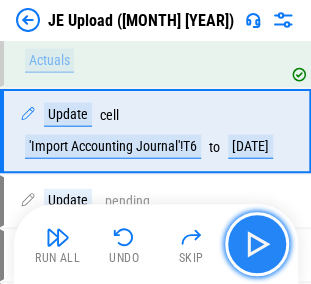 click at bounding box center [257, 244] 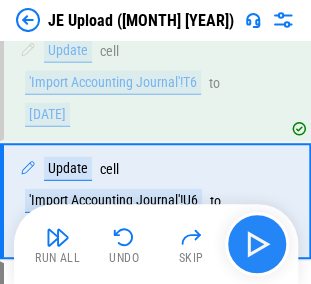 scroll, scrollTop: 626, scrollLeft: 0, axis: vertical 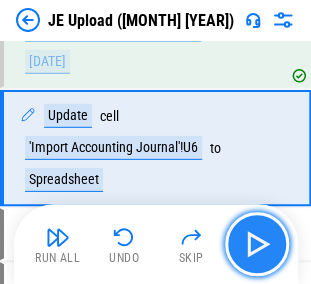 click at bounding box center (257, 244) 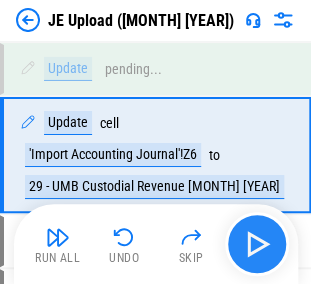 scroll, scrollTop: 796, scrollLeft: 0, axis: vertical 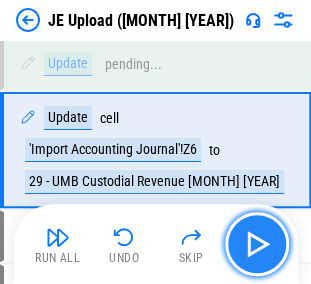 click at bounding box center (257, 244) 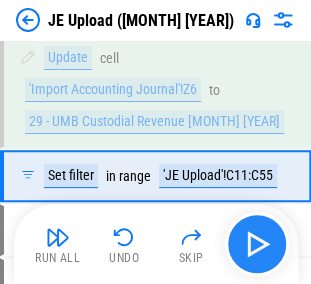 scroll, scrollTop: 882, scrollLeft: 0, axis: vertical 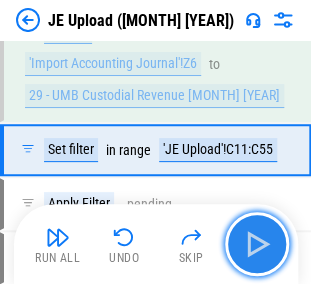 click at bounding box center [257, 244] 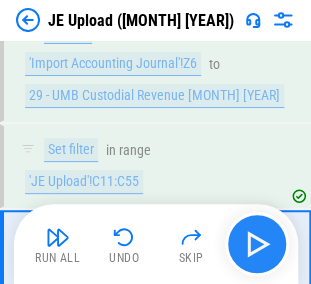 scroll, scrollTop: 983, scrollLeft: 0, axis: vertical 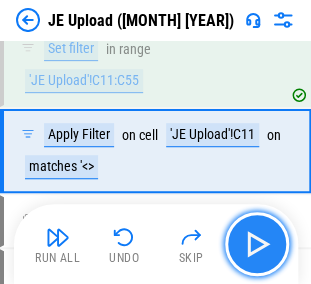 click at bounding box center [257, 244] 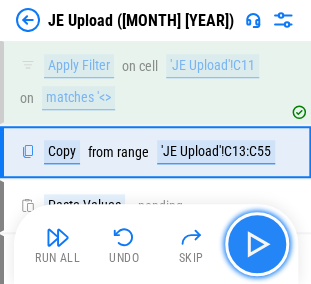 click at bounding box center (257, 244) 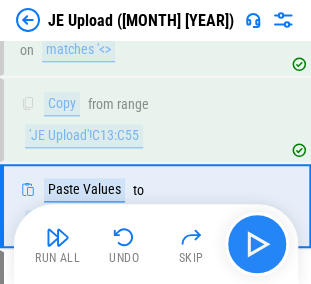 scroll, scrollTop: 1154, scrollLeft: 0, axis: vertical 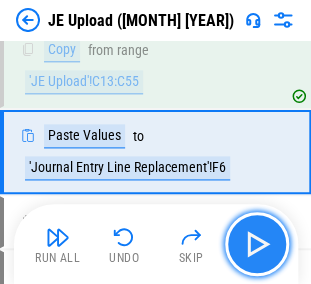 click at bounding box center (257, 244) 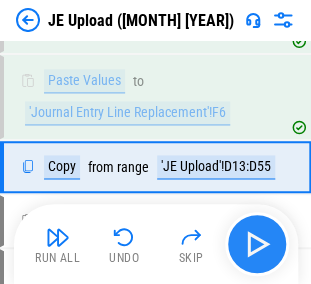 scroll, scrollTop: 1223, scrollLeft: 0, axis: vertical 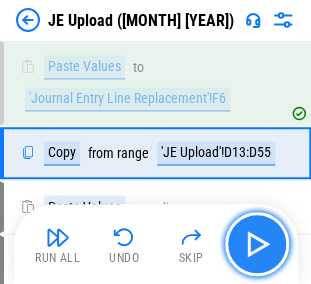 click at bounding box center [257, 244] 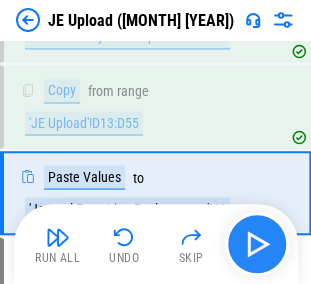 scroll, scrollTop: 1324, scrollLeft: 0, axis: vertical 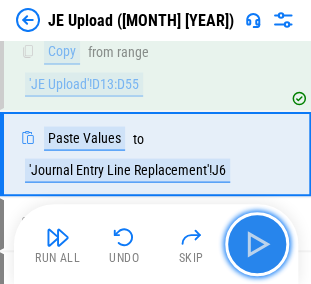 click at bounding box center [257, 244] 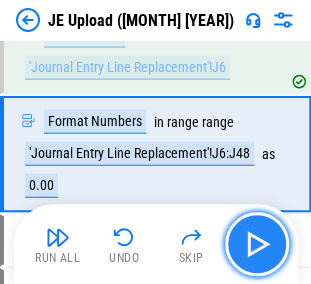 click at bounding box center [257, 244] 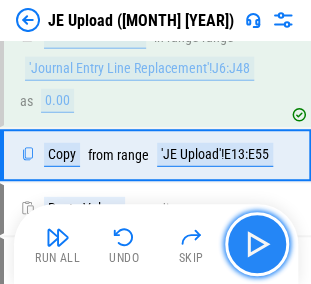click at bounding box center [257, 244] 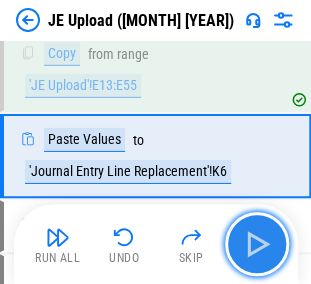 click at bounding box center (257, 244) 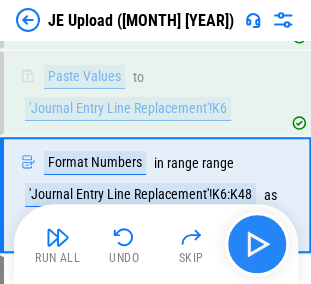 scroll, scrollTop: 1713, scrollLeft: 0, axis: vertical 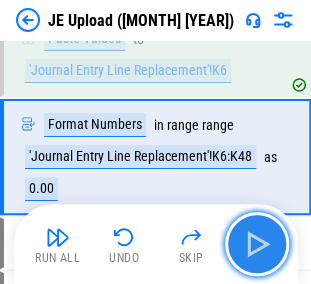 click at bounding box center (257, 244) 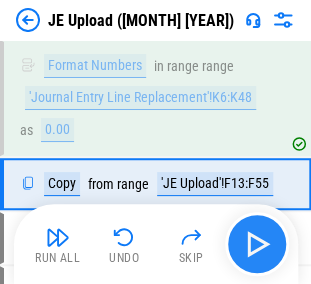 scroll, scrollTop: 1798, scrollLeft: 0, axis: vertical 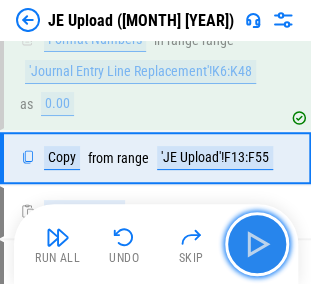 click at bounding box center (257, 244) 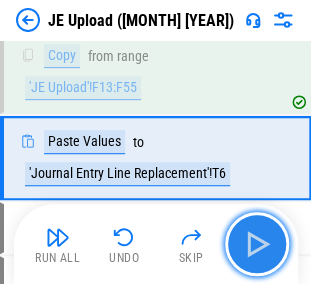 click at bounding box center [257, 244] 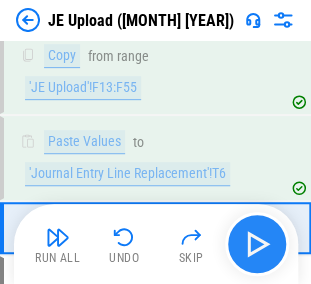 scroll, scrollTop: 1969, scrollLeft: 0, axis: vertical 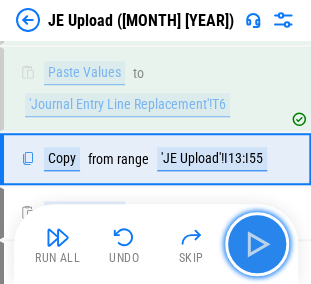 click at bounding box center [257, 244] 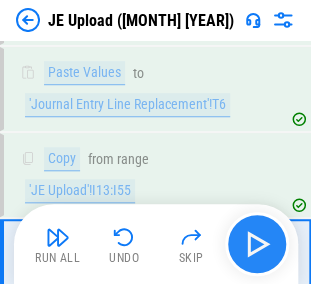 scroll, scrollTop: 2070, scrollLeft: 0, axis: vertical 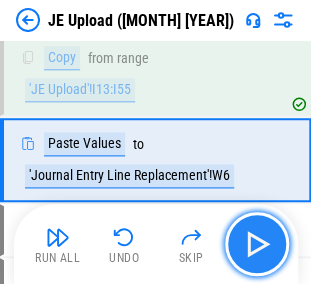 click at bounding box center [257, 244] 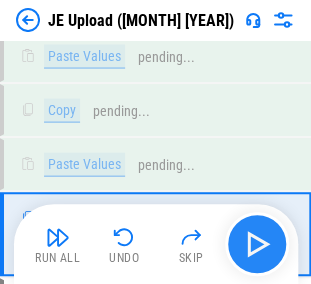 scroll, scrollTop: 2370, scrollLeft: 0, axis: vertical 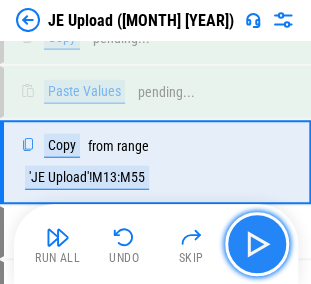 click at bounding box center [257, 244] 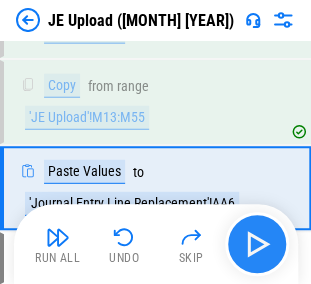 scroll, scrollTop: 2456, scrollLeft: 0, axis: vertical 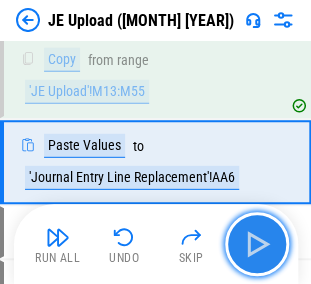 click at bounding box center [257, 244] 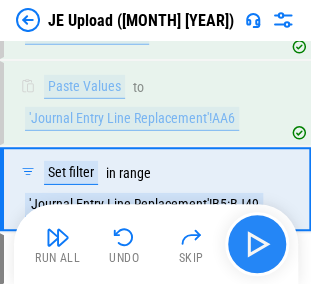 scroll, scrollTop: 2541, scrollLeft: 0, axis: vertical 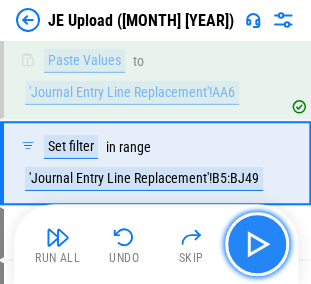 click at bounding box center (257, 244) 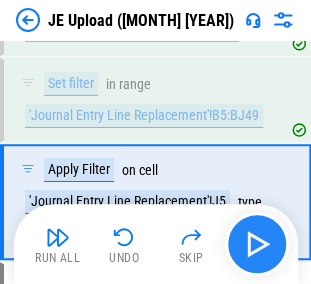 scroll, scrollTop: 2642, scrollLeft: 0, axis: vertical 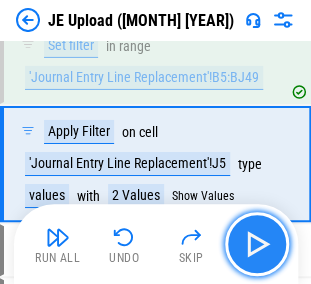 click at bounding box center [257, 244] 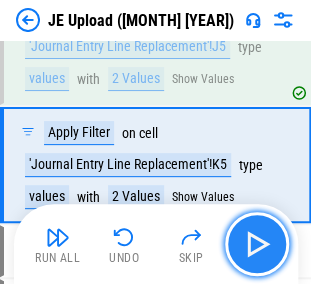 click at bounding box center (257, 244) 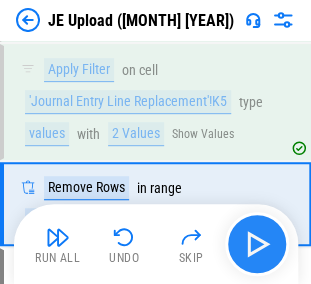 scroll, scrollTop: 2860, scrollLeft: 0, axis: vertical 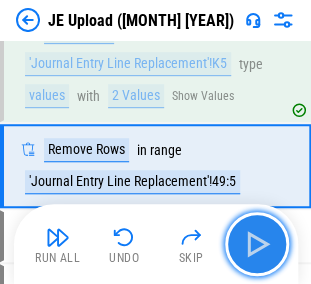 click at bounding box center (257, 244) 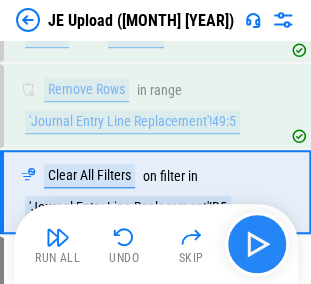 scroll, scrollTop: 2946, scrollLeft: 0, axis: vertical 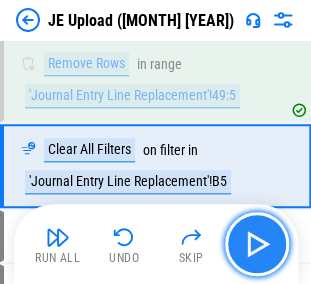 click at bounding box center [257, 244] 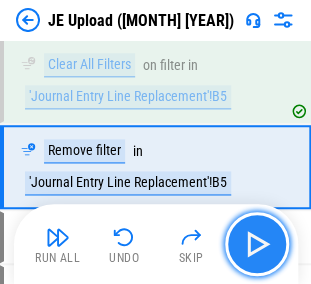 click at bounding box center (257, 244) 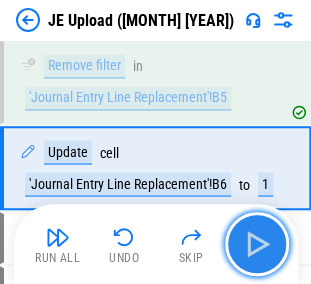 click at bounding box center (257, 244) 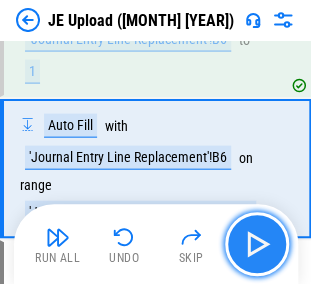 click at bounding box center [257, 244] 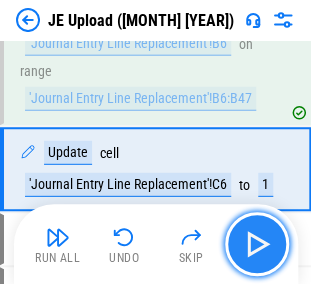 click at bounding box center [257, 244] 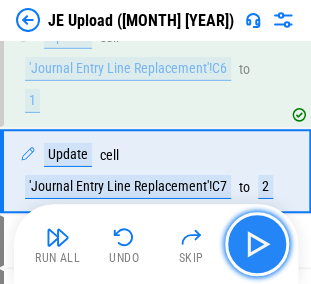 click at bounding box center [257, 244] 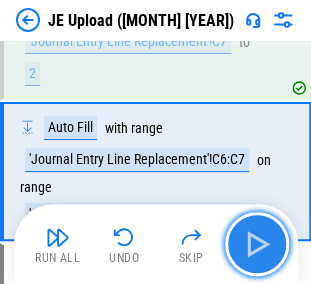 click at bounding box center [257, 244] 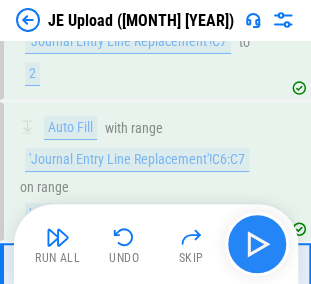 scroll, scrollTop: 3763, scrollLeft: 0, axis: vertical 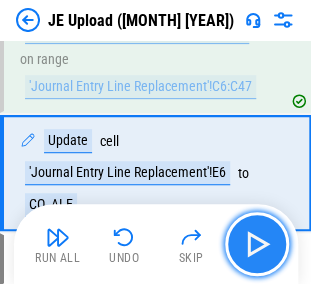 click at bounding box center (257, 244) 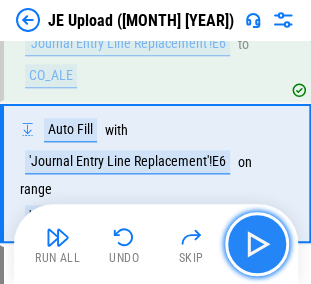 click at bounding box center (257, 244) 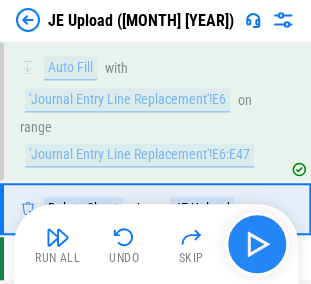 scroll, scrollTop: 3988, scrollLeft: 0, axis: vertical 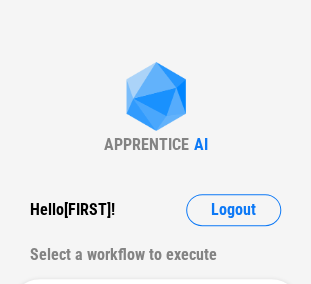 click on "APPRENTICE AI Hello  Muthuraj ! Logout Select a workflow to execute UMB Custodial Revenue UMB Custodial Revenue WCSP Omnibus and High Yield custodial Revenue WCSP Omnibus and High Yield custodial Revenue 29 WCS Custodial Revenue Update journal entries, balance by day, AUM by TPA and BMO Summary 58 Accrue WCSP Term Trade Interest Close the month by updating the High Yield AUM by TPA tables, balance by day table, pivots, JE upload, and Term ME Interest Check 29 UMB Bank Fees Update Bank Fees, Pivot Tables, and JE upload 29 WCSP Bank Fees Update Bank Fees, Pivot Tables, and JE upload 29 WCS Bank Fees Update Bank Fees, Pivot Tables, and JE upload JE Upload upload data from JE upload sheets into EIB" at bounding box center (155, 710) 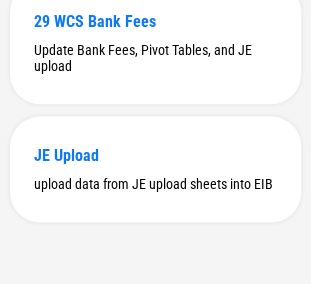 scroll, scrollTop: 1150, scrollLeft: 0, axis: vertical 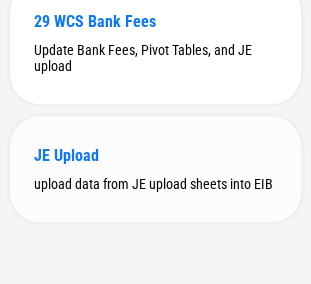 click on "upload data from JE upload sheets into EIB" at bounding box center (155, 184) 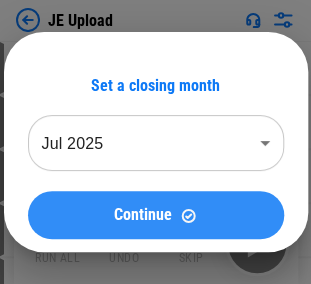click on "Continue" at bounding box center (143, 215) 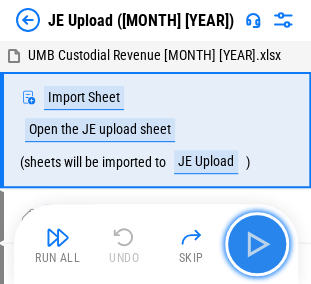 click at bounding box center (257, 244) 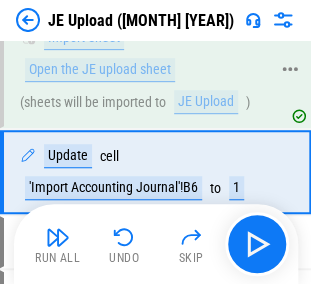 scroll, scrollTop: 88, scrollLeft: 0, axis: vertical 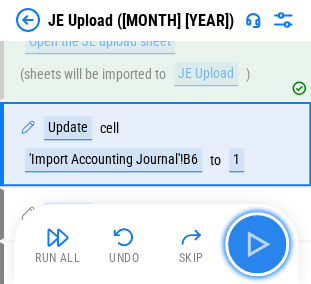 click at bounding box center (257, 244) 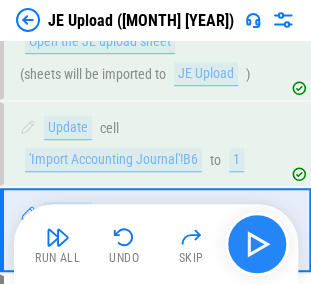 scroll, scrollTop: 174, scrollLeft: 0, axis: vertical 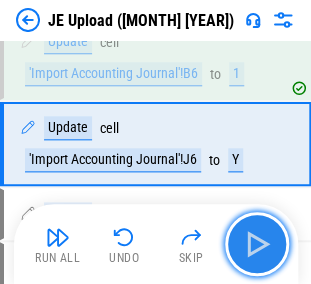 click at bounding box center (257, 244) 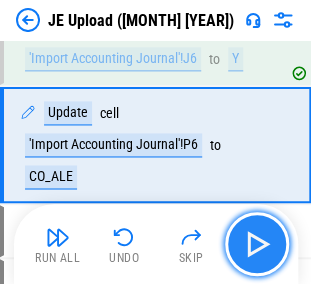 click at bounding box center [257, 244] 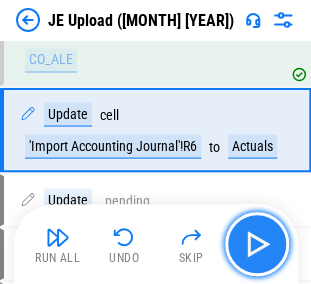click at bounding box center [257, 244] 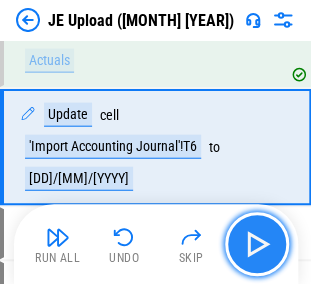 click at bounding box center (257, 244) 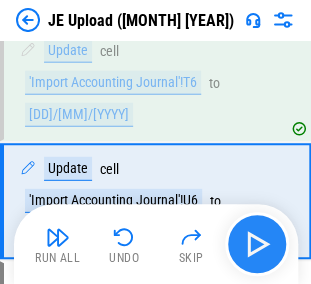 scroll, scrollTop: 626, scrollLeft: 0, axis: vertical 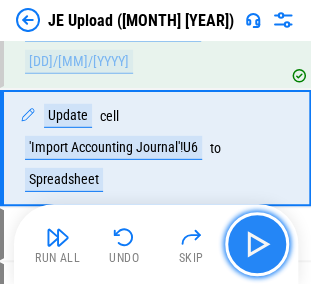 click at bounding box center [257, 244] 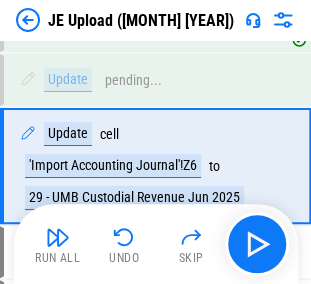 scroll, scrollTop: 796, scrollLeft: 0, axis: vertical 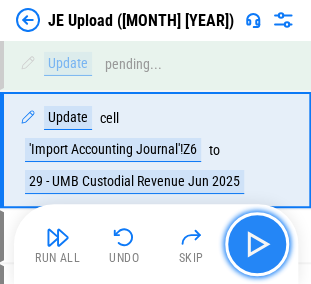 click at bounding box center [257, 244] 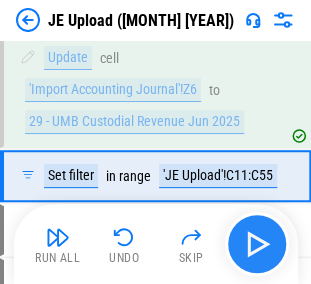 scroll, scrollTop: 882, scrollLeft: 0, axis: vertical 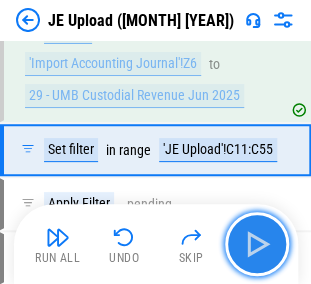 click at bounding box center [257, 244] 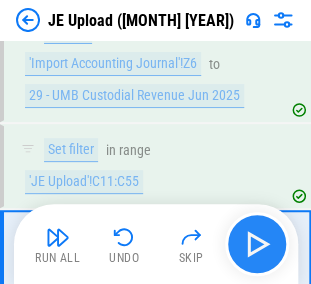 scroll, scrollTop: 983, scrollLeft: 0, axis: vertical 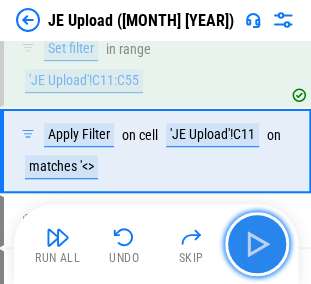 click at bounding box center [257, 244] 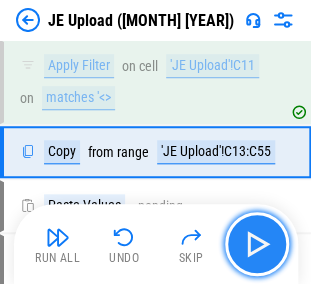 click at bounding box center (257, 244) 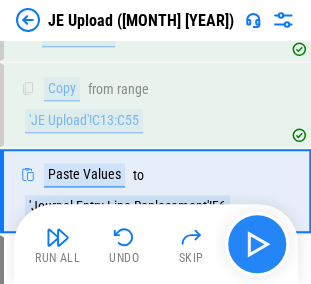 scroll, scrollTop: 1154, scrollLeft: 0, axis: vertical 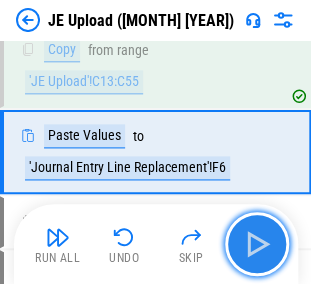 click at bounding box center (257, 244) 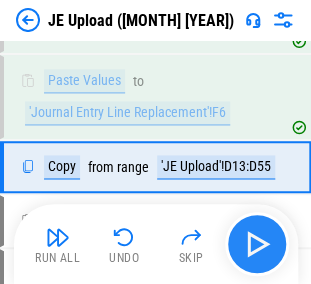 scroll, scrollTop: 1223, scrollLeft: 0, axis: vertical 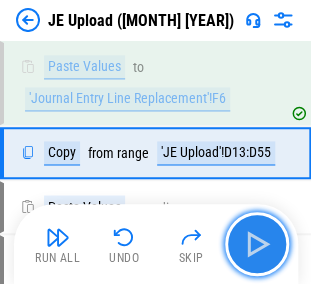click at bounding box center (257, 244) 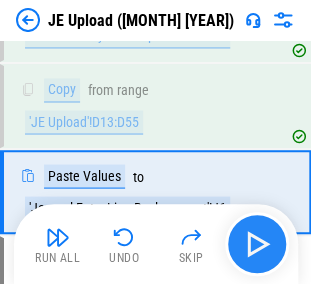 scroll, scrollTop: 1324, scrollLeft: 0, axis: vertical 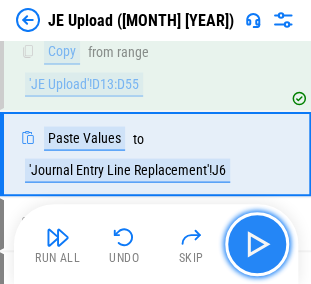 click at bounding box center [257, 244] 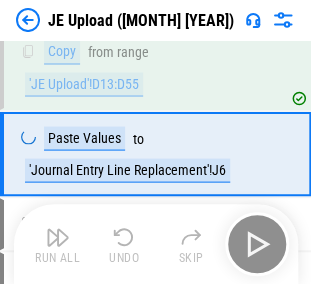 click on "Run All Undo Skip" at bounding box center [158, 244] 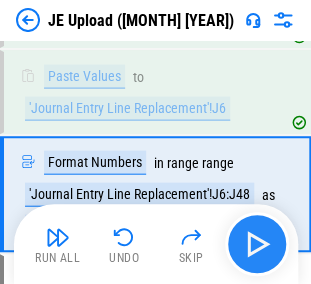 scroll, scrollTop: 1426, scrollLeft: 0, axis: vertical 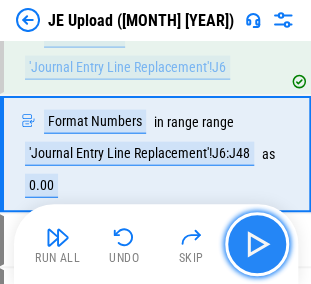 click at bounding box center [257, 244] 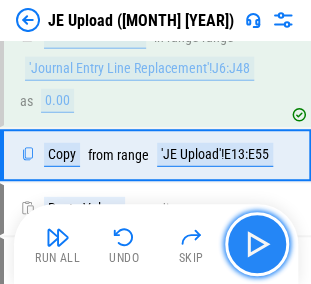 click at bounding box center (257, 244) 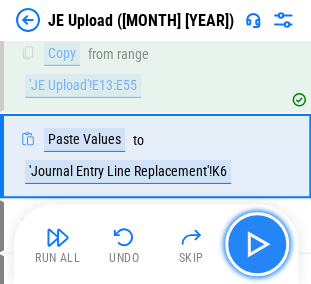 click at bounding box center (257, 244) 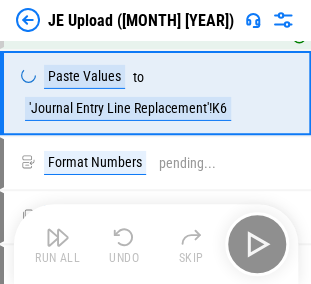 scroll, scrollTop: 1713, scrollLeft: 0, axis: vertical 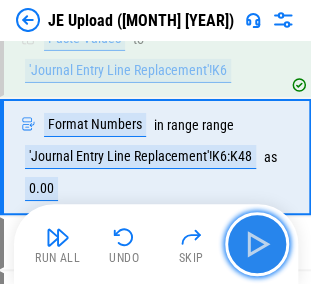 click at bounding box center [257, 244] 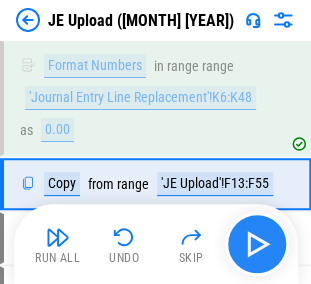 scroll, scrollTop: 1798, scrollLeft: 0, axis: vertical 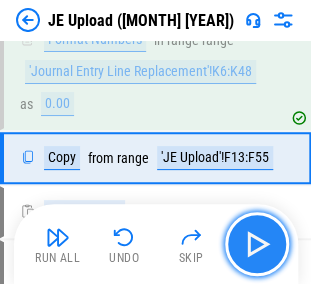 click at bounding box center (257, 244) 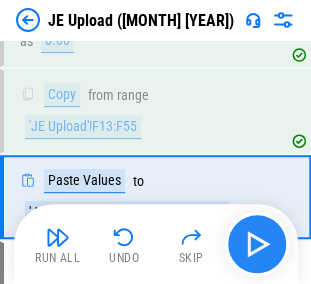 scroll, scrollTop: 1900, scrollLeft: 0, axis: vertical 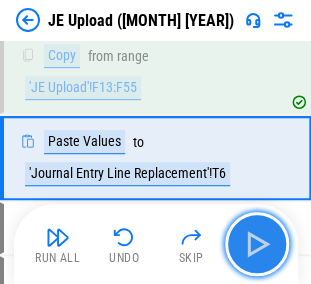 click at bounding box center [257, 244] 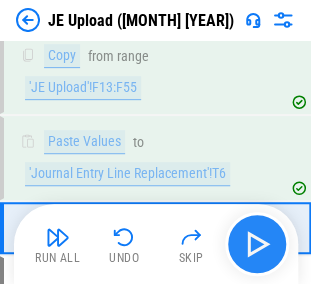 scroll, scrollTop: 1969, scrollLeft: 0, axis: vertical 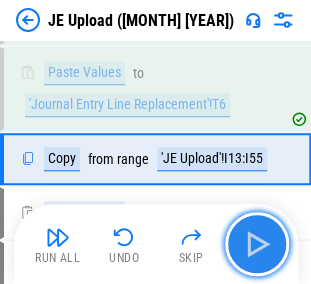 click at bounding box center [257, 244] 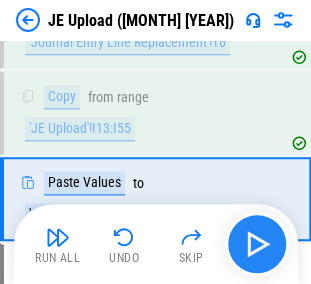 scroll, scrollTop: 2070, scrollLeft: 0, axis: vertical 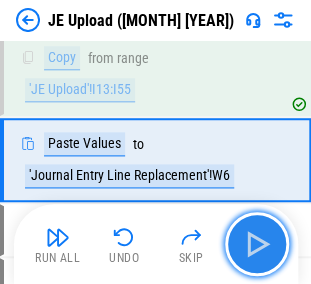 click at bounding box center [257, 244] 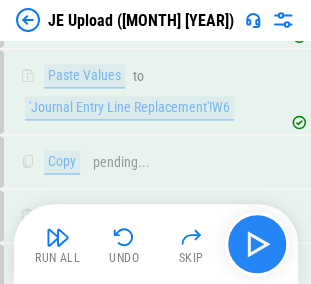 scroll, scrollTop: 2370, scrollLeft: 0, axis: vertical 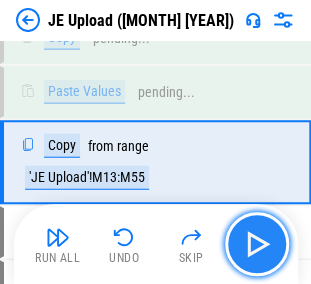 click at bounding box center (257, 244) 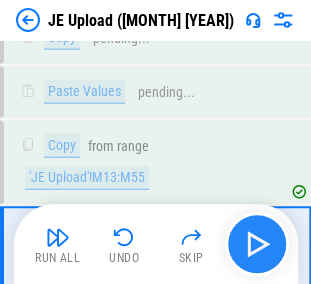 scroll, scrollTop: 2456, scrollLeft: 0, axis: vertical 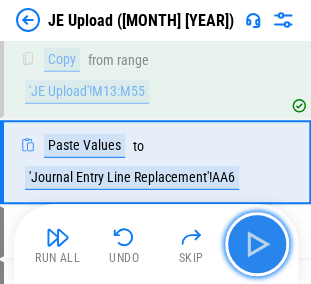 click at bounding box center [257, 244] 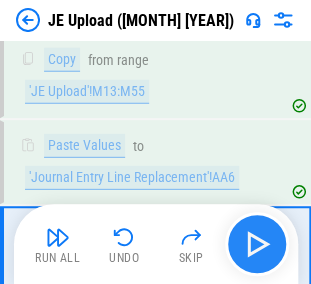 scroll, scrollTop: 2541, scrollLeft: 0, axis: vertical 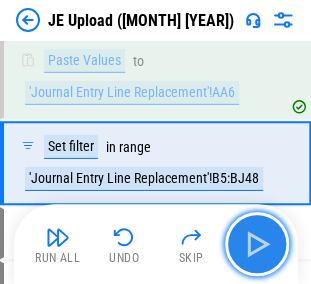 click at bounding box center [257, 244] 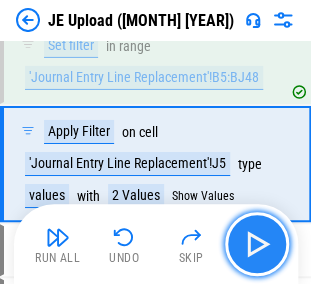 click at bounding box center [257, 244] 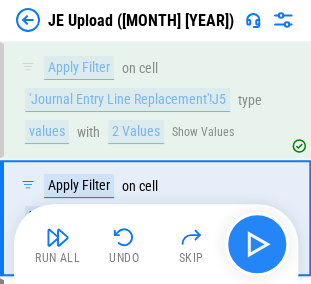 scroll, scrollTop: 2759, scrollLeft: 0, axis: vertical 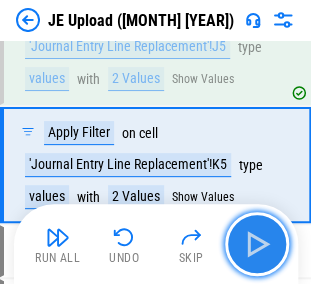 click at bounding box center [257, 244] 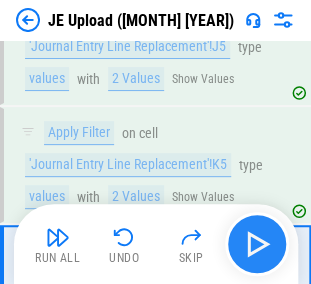 scroll, scrollTop: 2860, scrollLeft: 0, axis: vertical 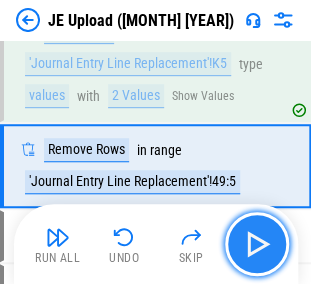 click at bounding box center (257, 244) 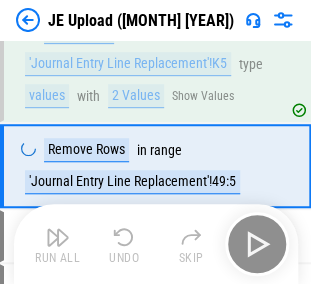 click on "Run All Undo Skip" at bounding box center [158, 244] 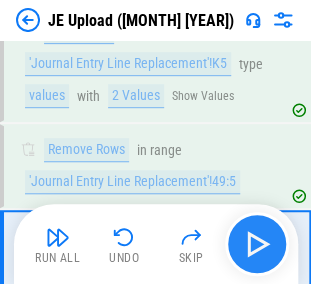 scroll, scrollTop: 2946, scrollLeft: 0, axis: vertical 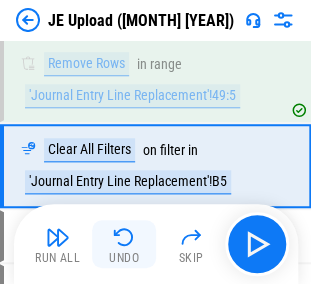 click at bounding box center [124, 237] 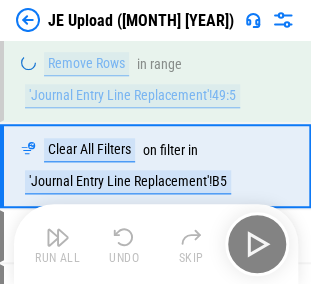 click on "Run All Undo Skip" at bounding box center (158, 244) 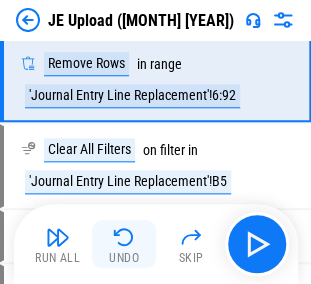 click at bounding box center [124, 237] 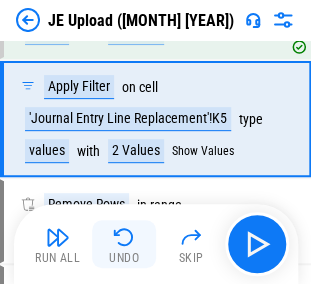 scroll, scrollTop: 2759, scrollLeft: 0, axis: vertical 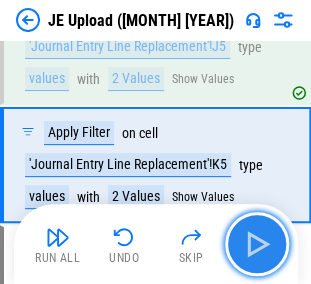 click at bounding box center (257, 244) 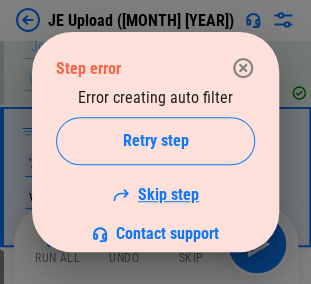 click on "Skip step" at bounding box center (155, 194) 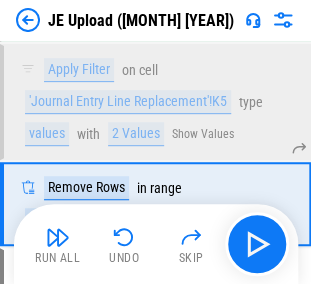 scroll, scrollTop: 2860, scrollLeft: 0, axis: vertical 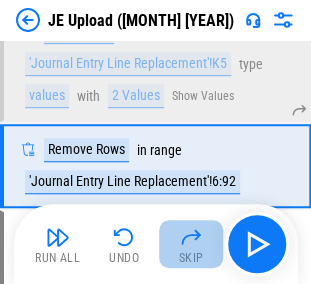 click on "Skip" at bounding box center [191, 244] 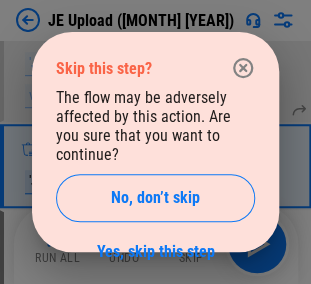 click on "Yes, skip this step" at bounding box center (156, 251) 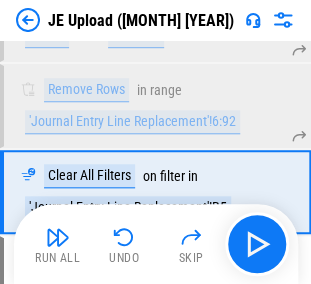 scroll, scrollTop: 2946, scrollLeft: 0, axis: vertical 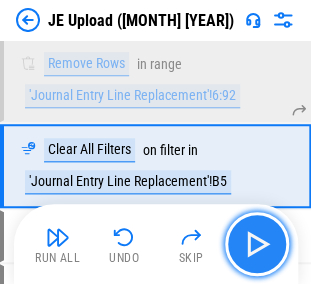 click at bounding box center (257, 244) 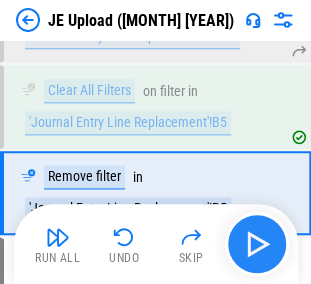 scroll, scrollTop: 3031, scrollLeft: 0, axis: vertical 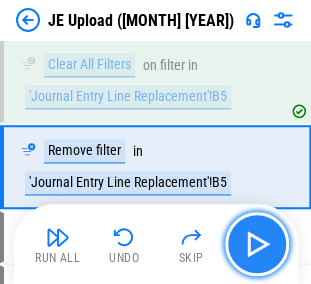 click at bounding box center [257, 244] 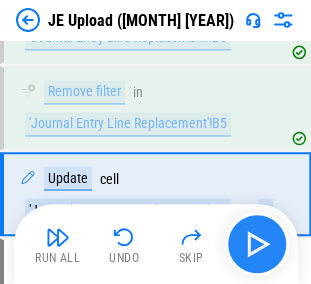 scroll, scrollTop: 3116, scrollLeft: 0, axis: vertical 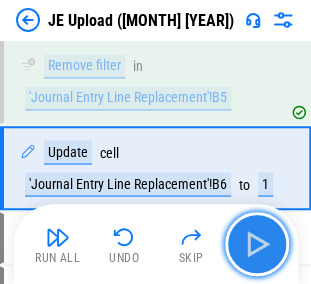 click at bounding box center (257, 244) 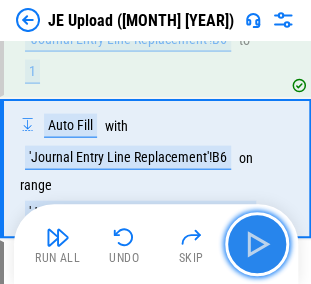click at bounding box center [257, 244] 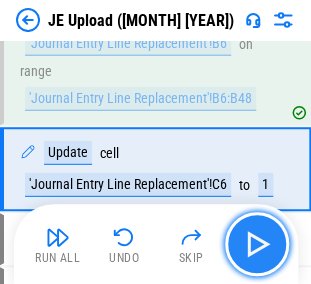 click at bounding box center (257, 244) 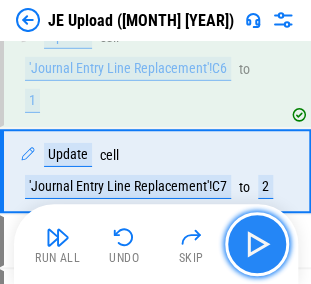 click at bounding box center [257, 244] 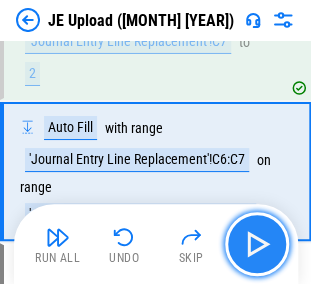 click at bounding box center (257, 244) 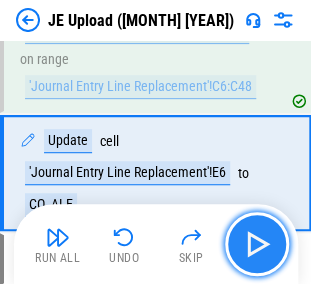 click at bounding box center (257, 244) 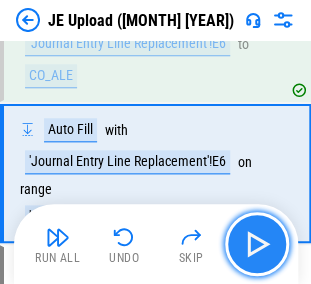click at bounding box center [257, 244] 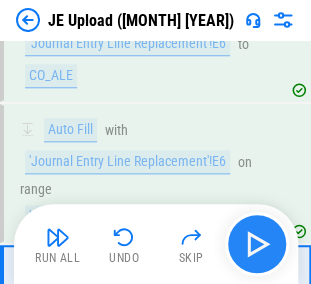 scroll, scrollTop: 3988, scrollLeft: 0, axis: vertical 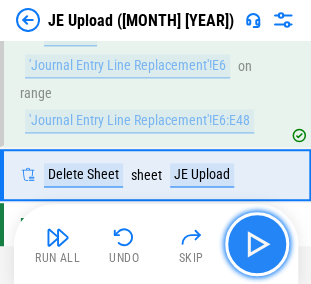 click at bounding box center [257, 244] 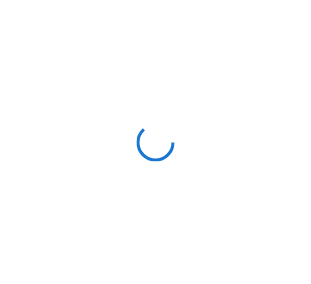 scroll, scrollTop: 0, scrollLeft: 0, axis: both 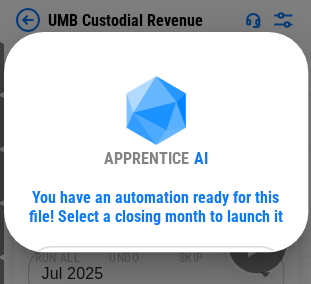 click on "APPRENTICE AI You have an automation ready for this file! Select a closing month to launch it Jul 2025 ******** ​ Continue" at bounding box center (155, 142) 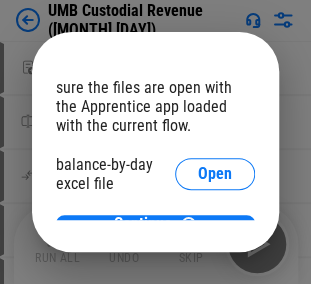 scroll, scrollTop: 108, scrollLeft: 0, axis: vertical 